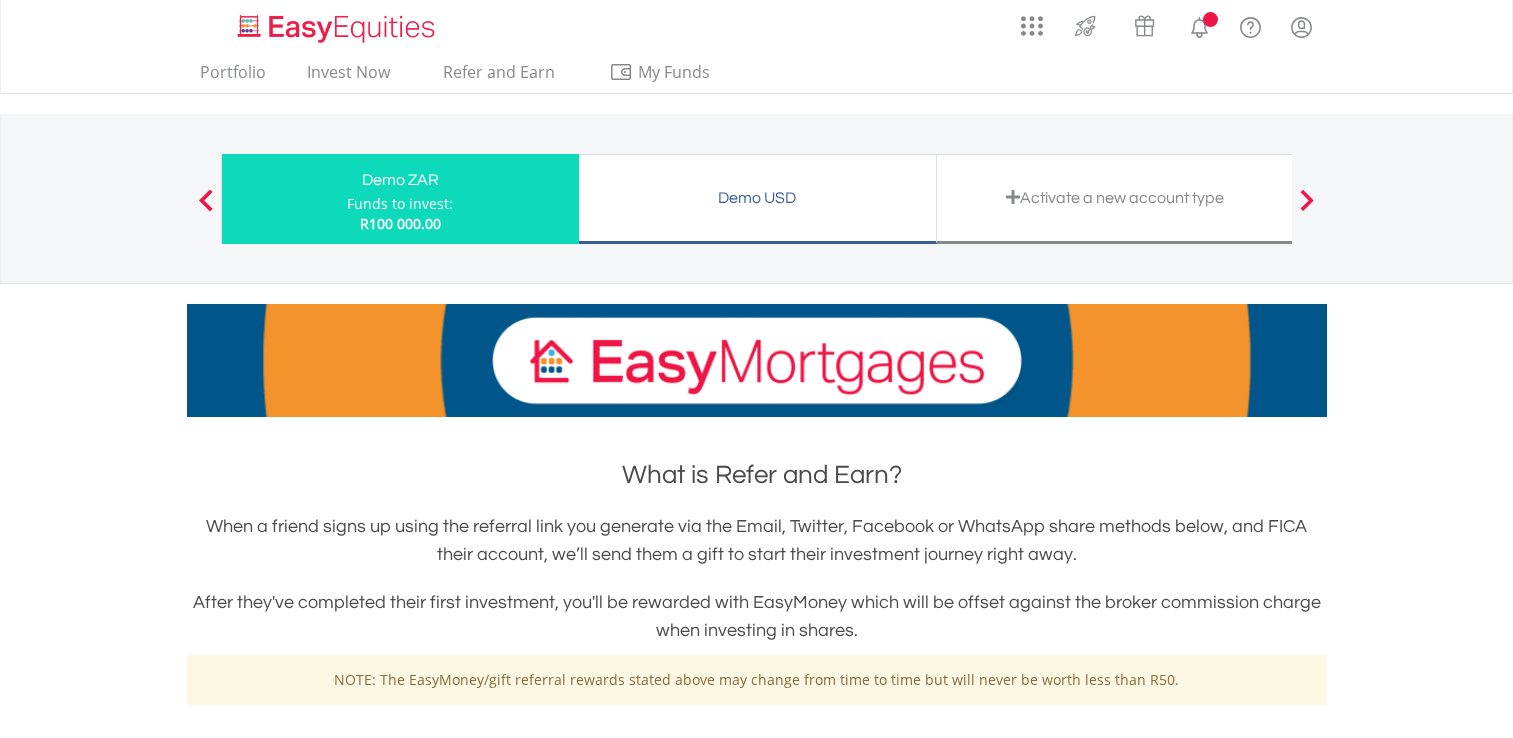 scroll, scrollTop: 0, scrollLeft: 0, axis: both 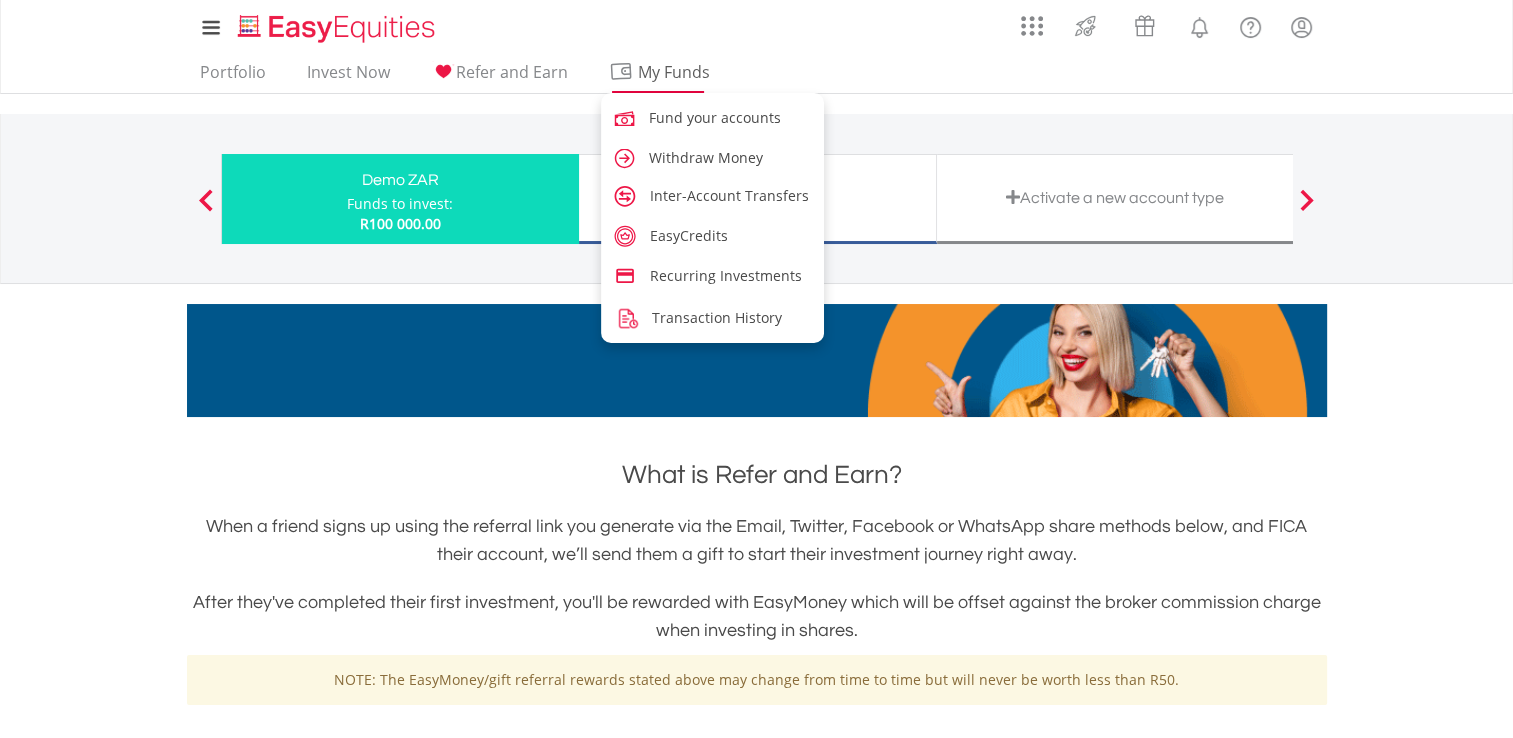 click on "My Funds" at bounding box center (674, 72) 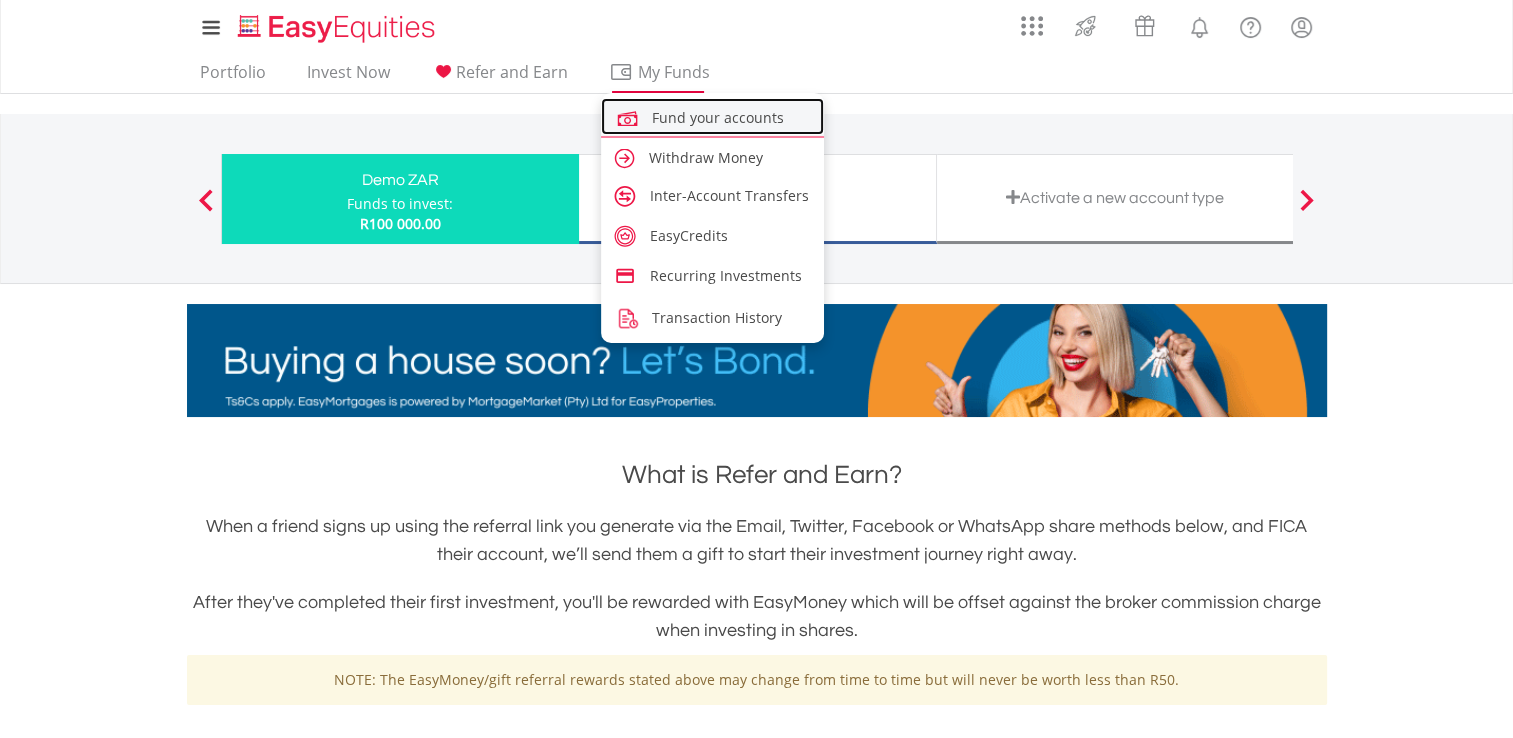 click on "Fund your accounts" at bounding box center [718, 117] 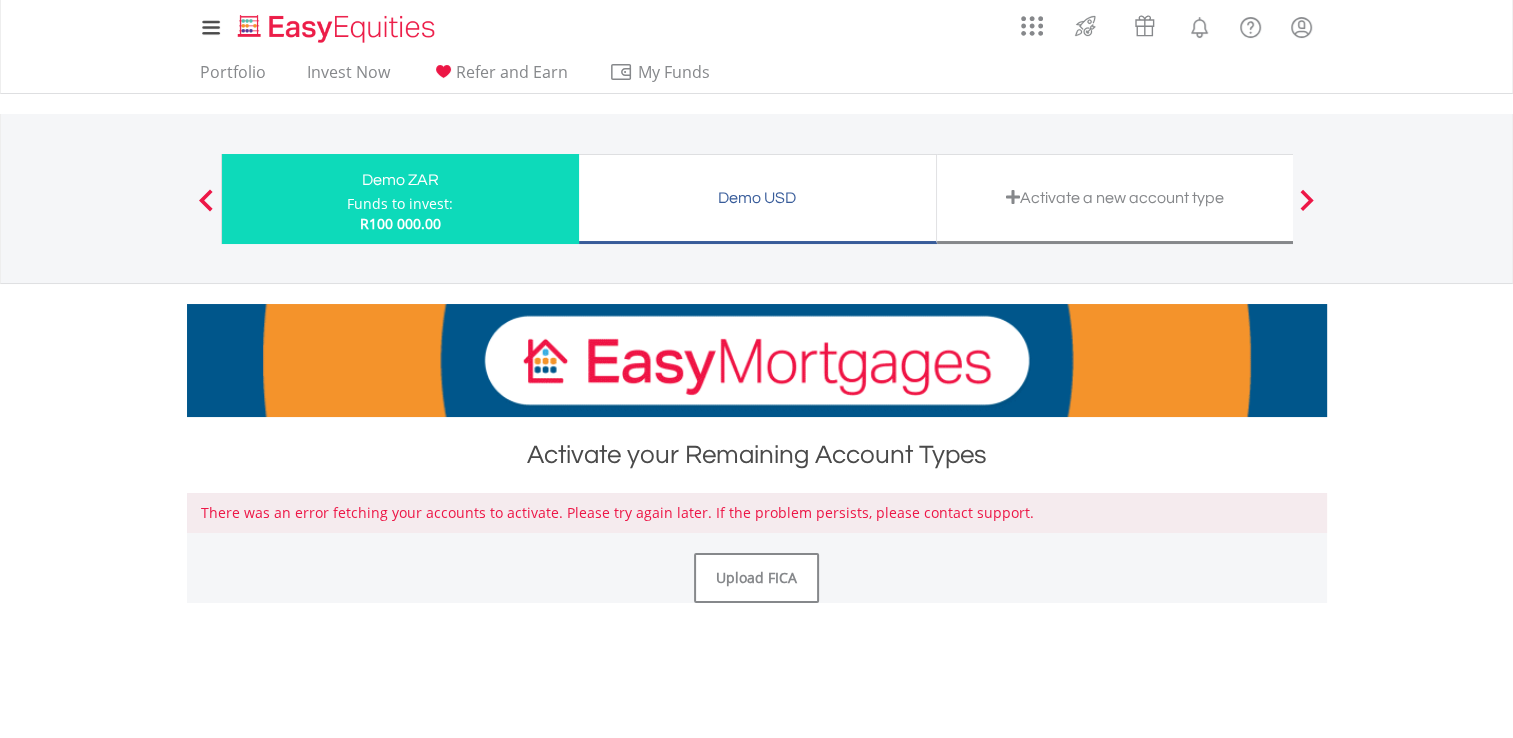 scroll, scrollTop: 0, scrollLeft: 0, axis: both 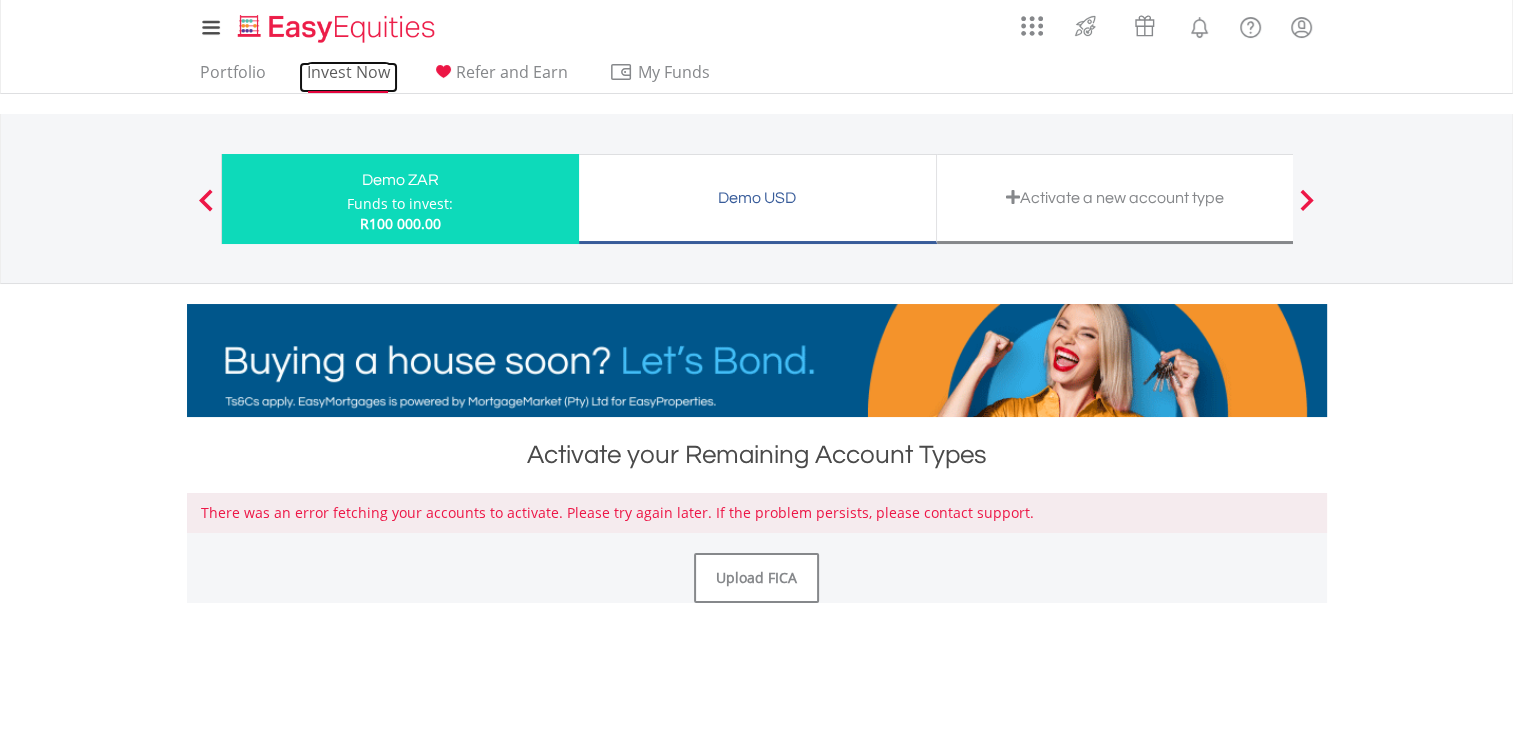 click on "Invest Now" at bounding box center [348, 77] 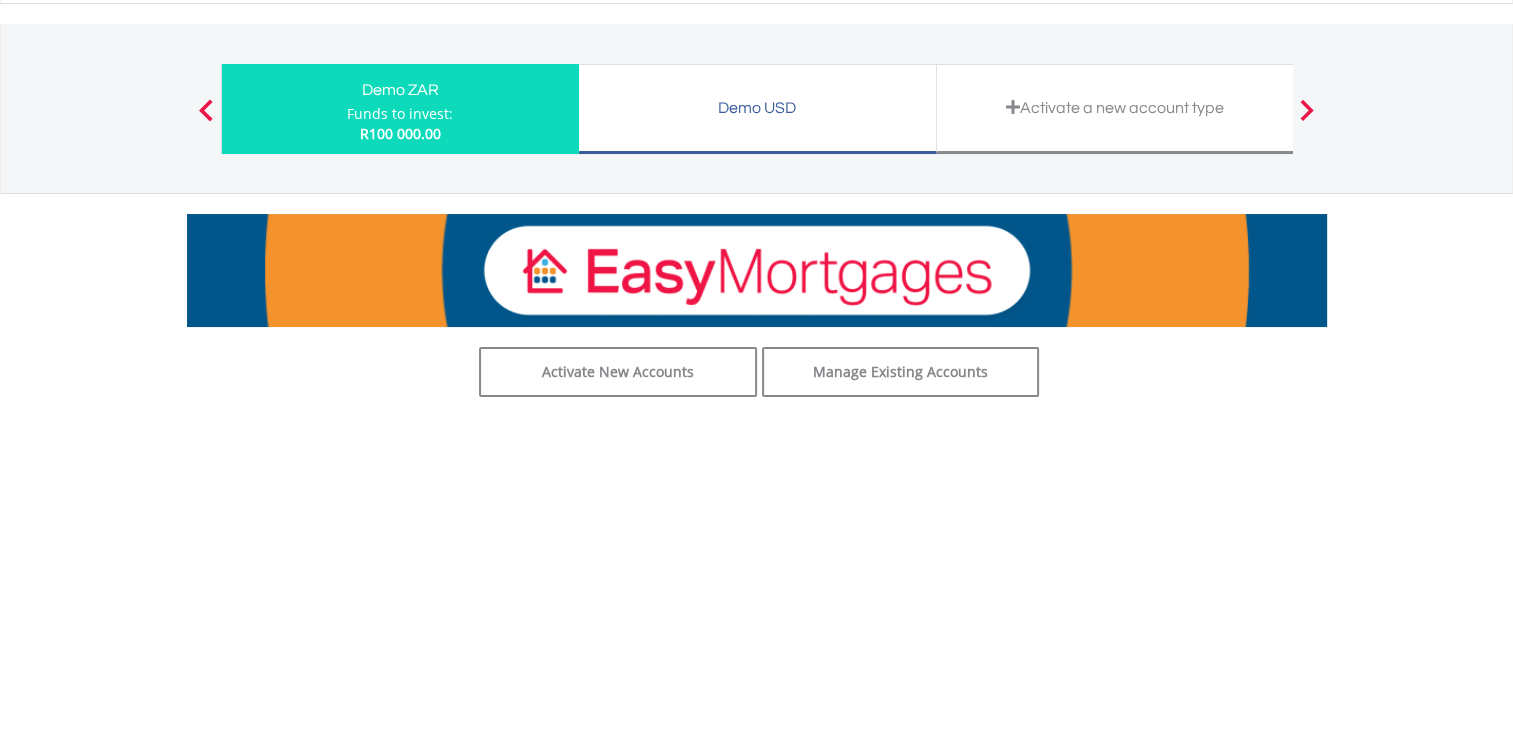 scroll, scrollTop: 92, scrollLeft: 0, axis: vertical 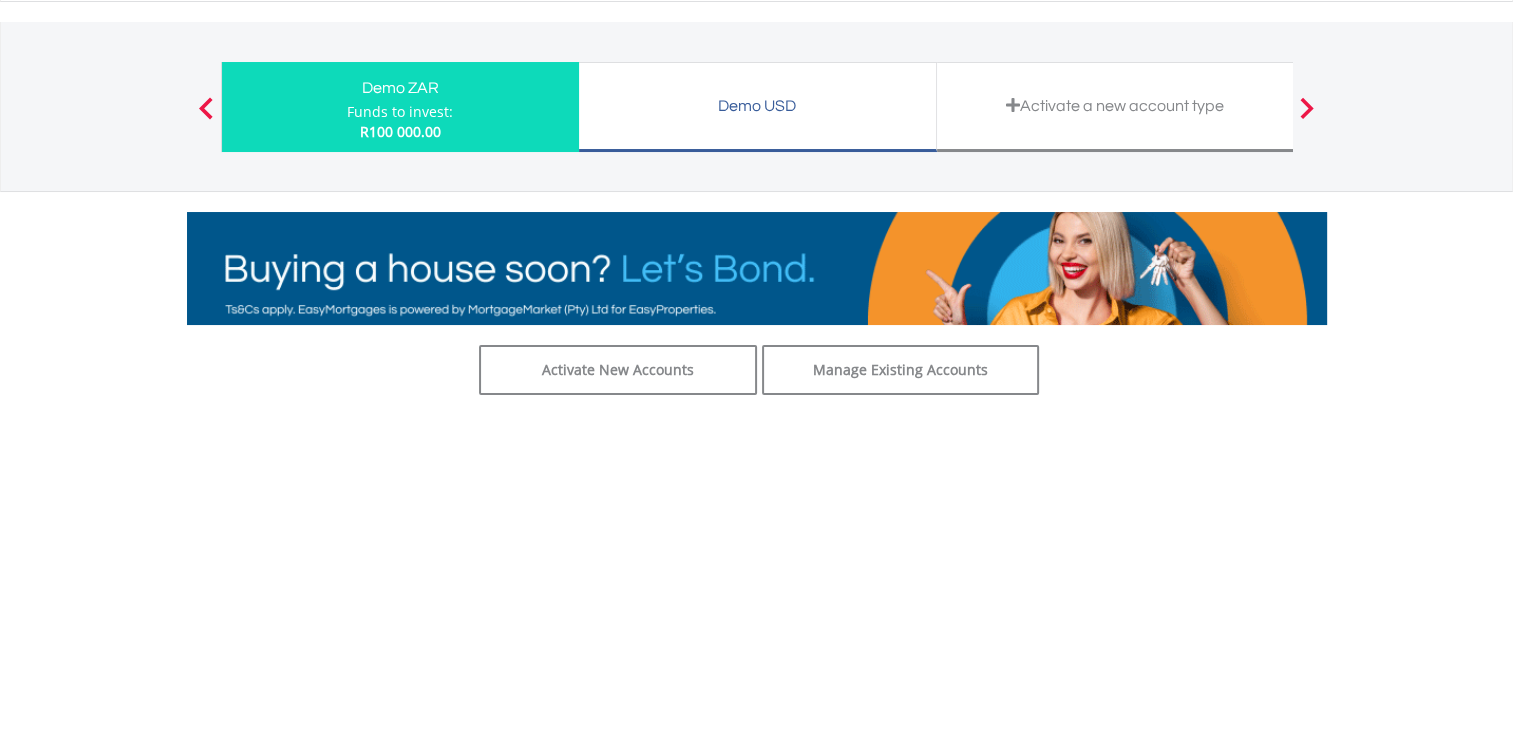 click on "Funds to invest:" at bounding box center (400, 112) 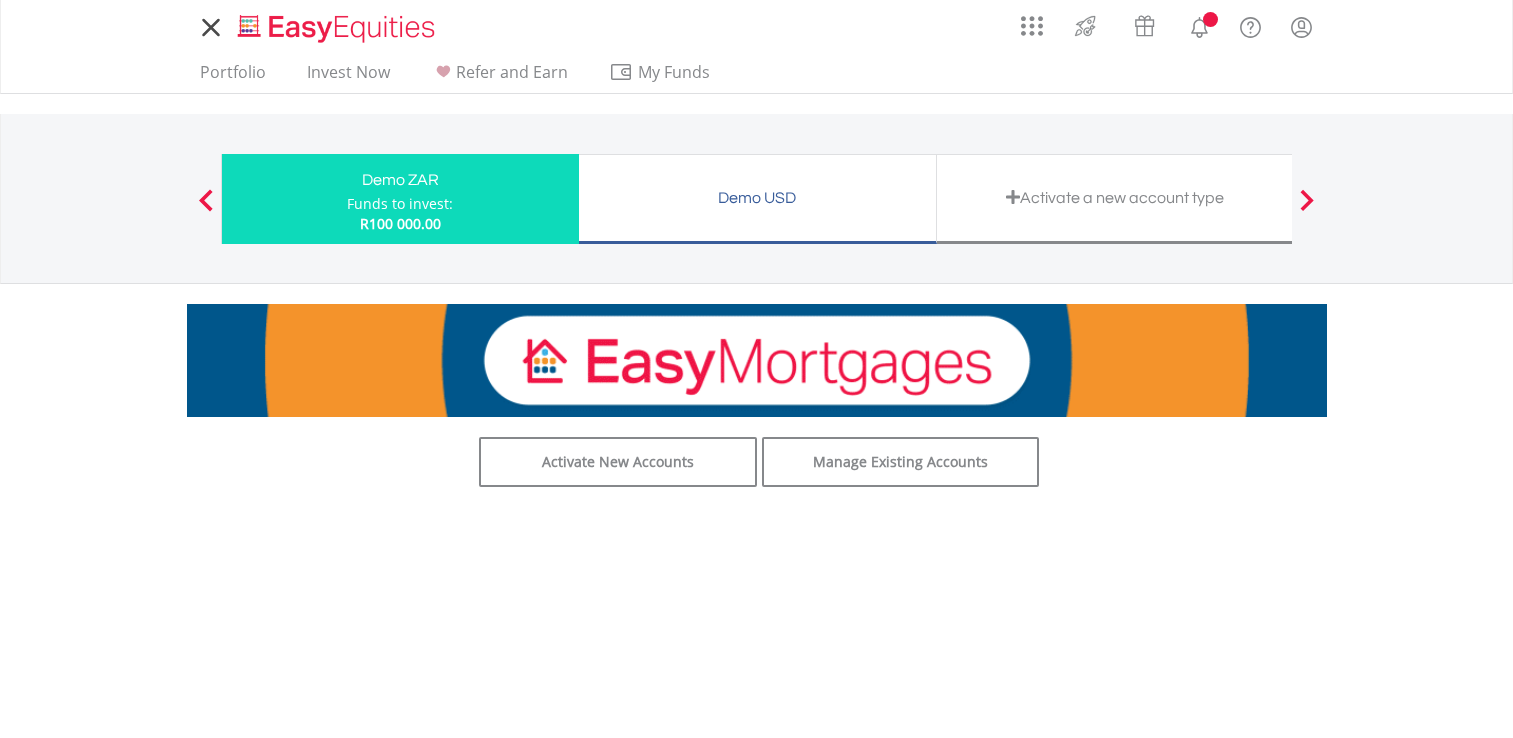 scroll, scrollTop: 0, scrollLeft: 0, axis: both 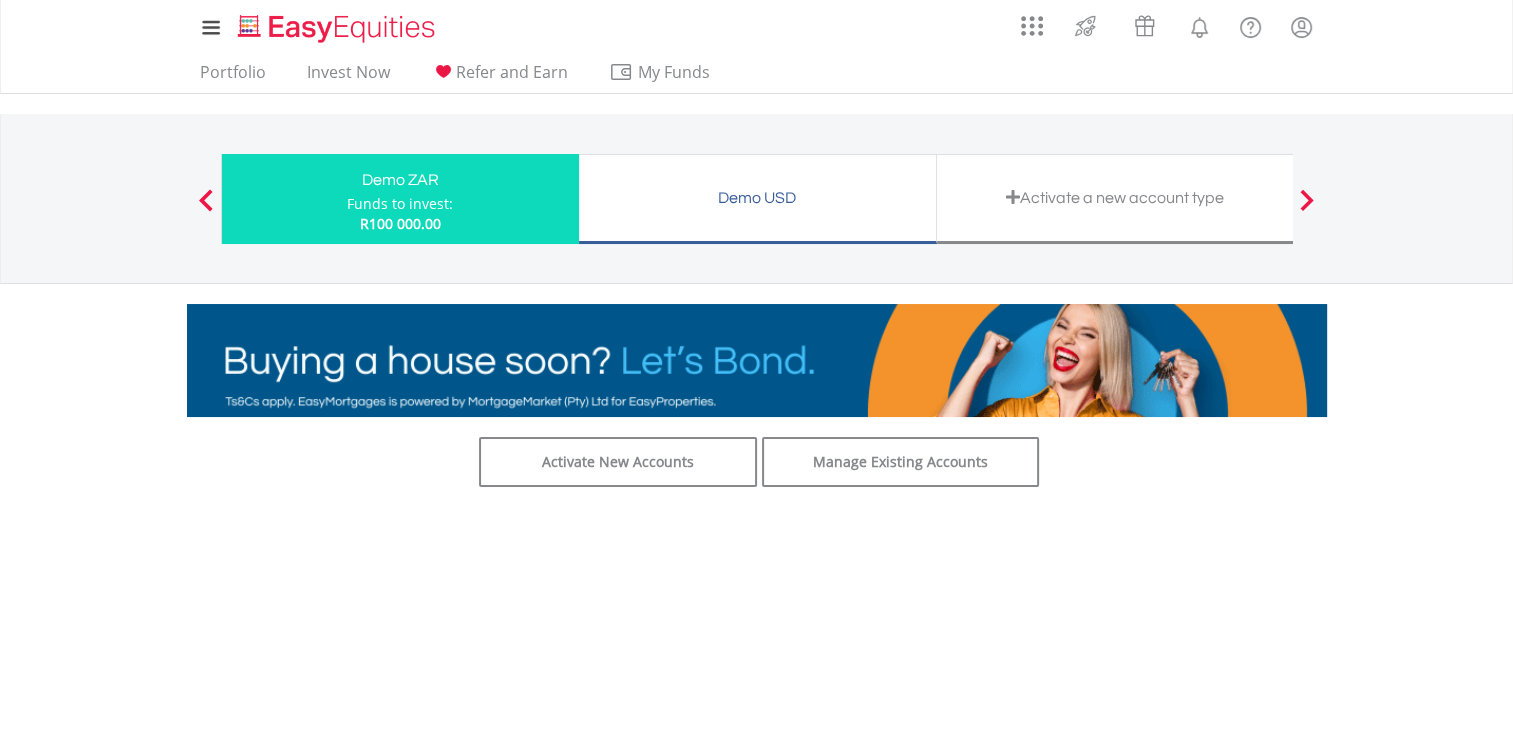 click on "Demo USD" at bounding box center (757, 198) 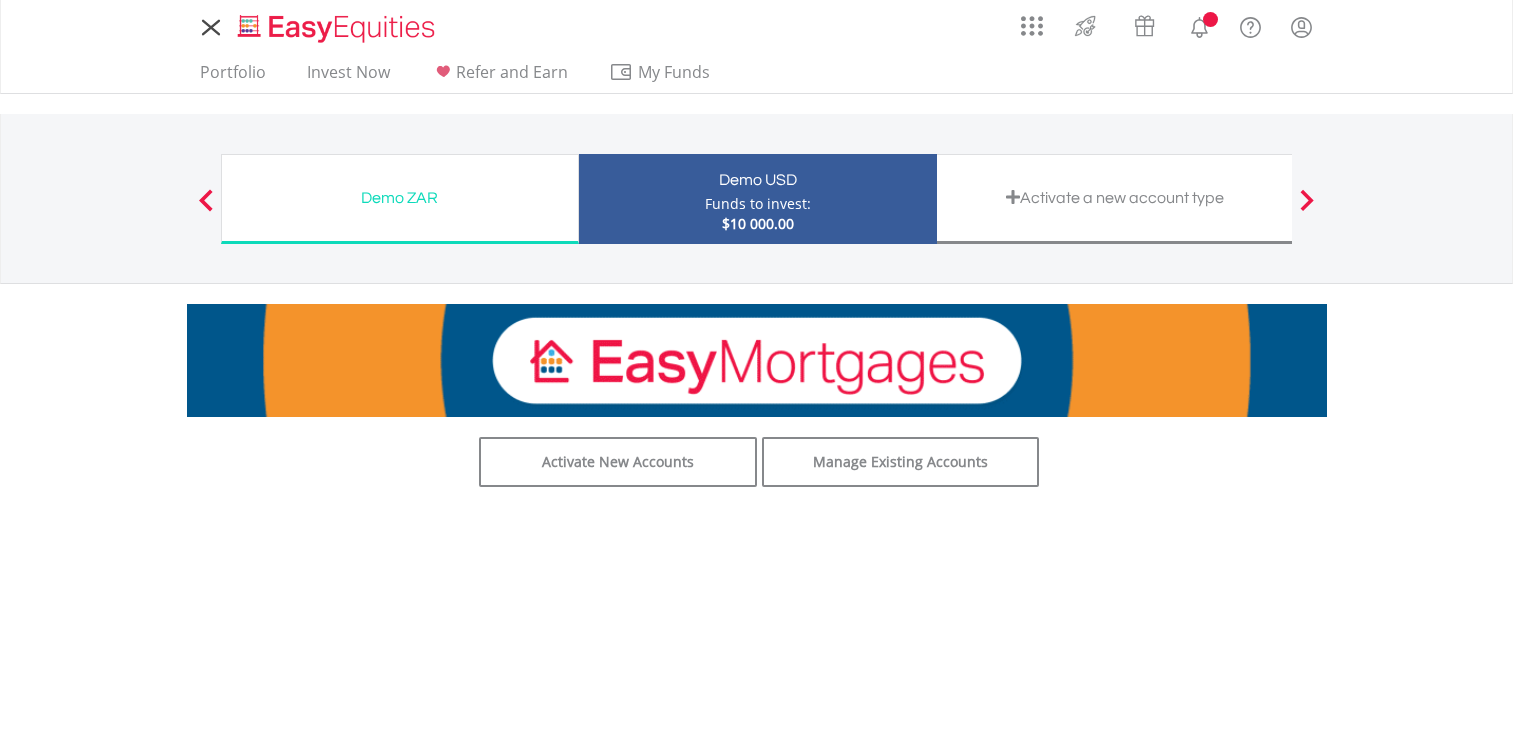 scroll, scrollTop: 0, scrollLeft: 0, axis: both 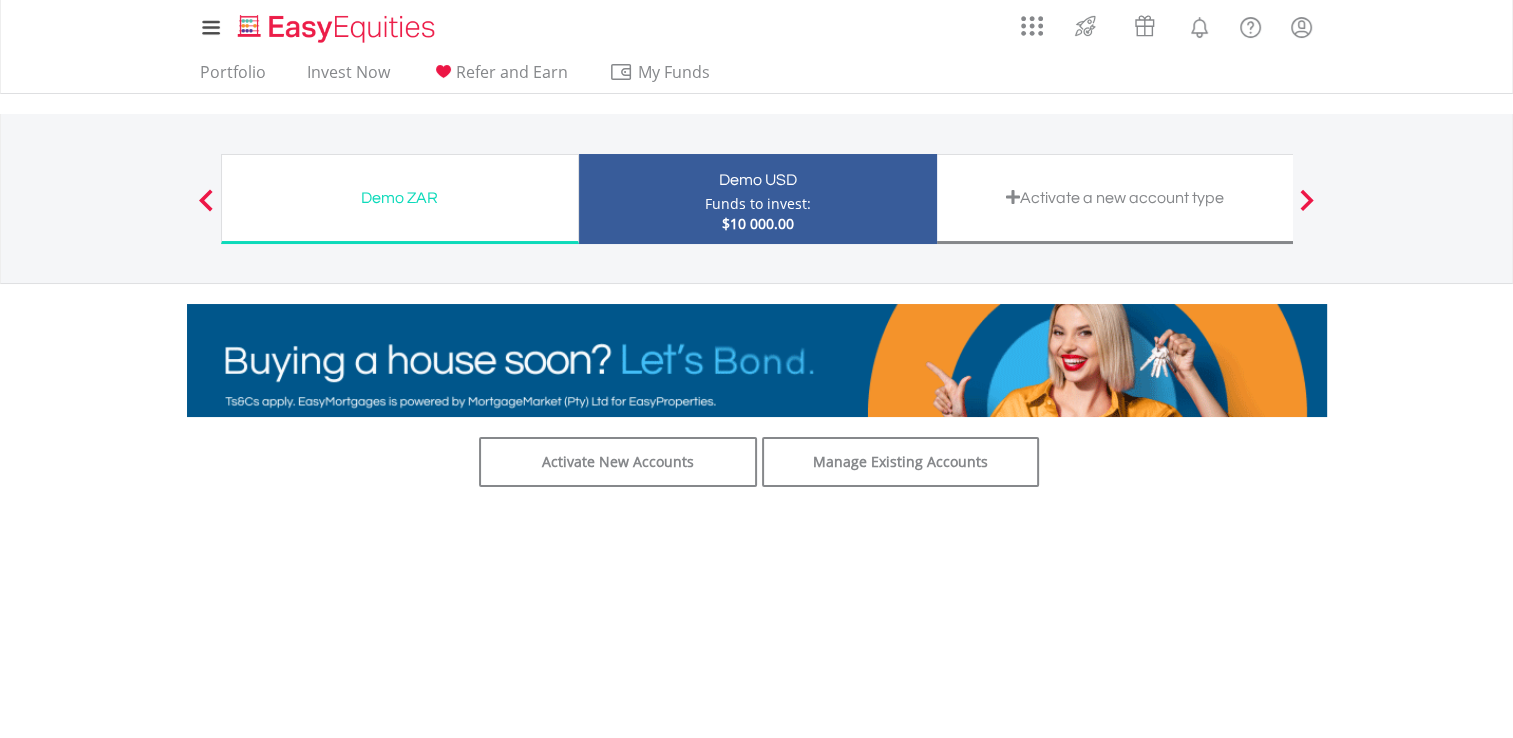 click on "Funds to invest:" at bounding box center [758, 204] 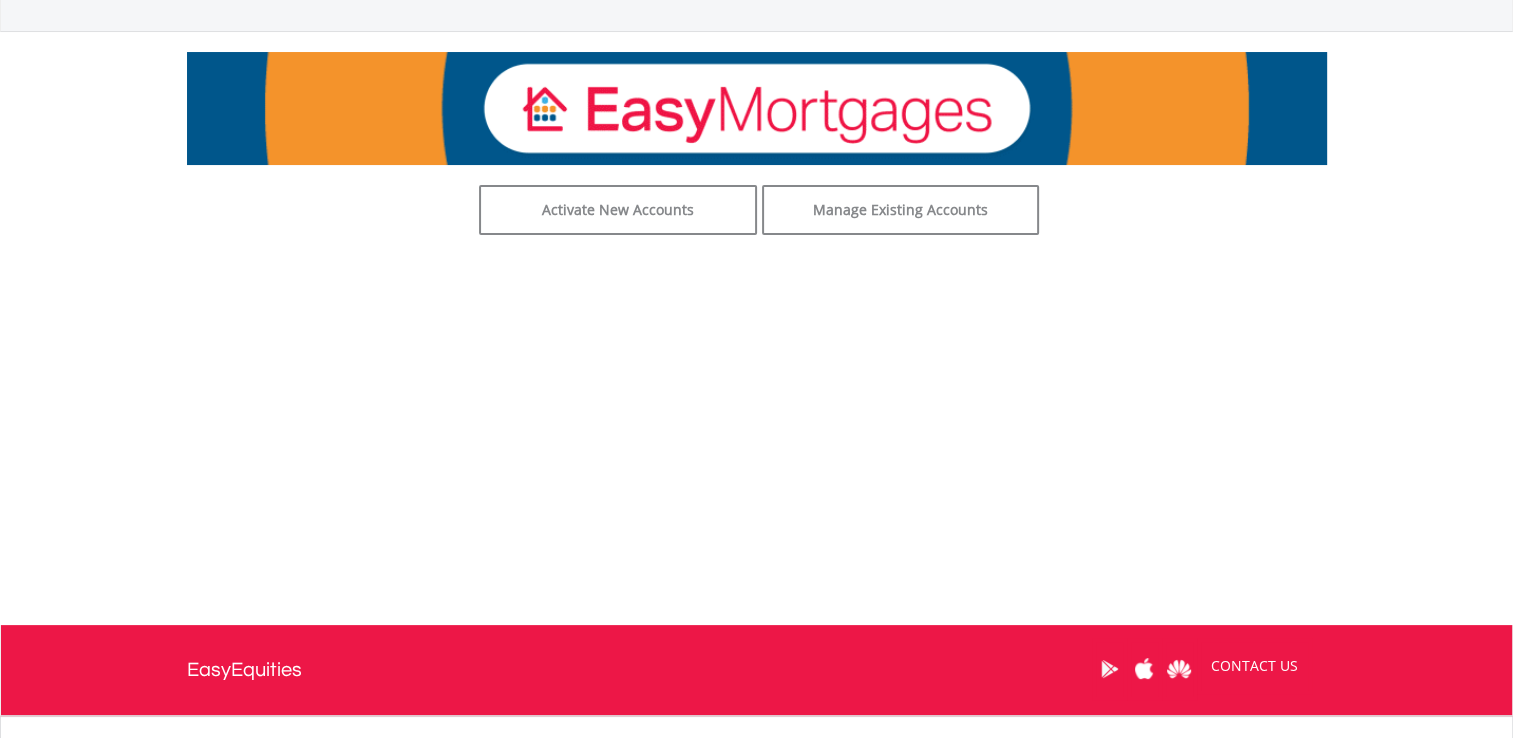 scroll, scrollTop: 0, scrollLeft: 0, axis: both 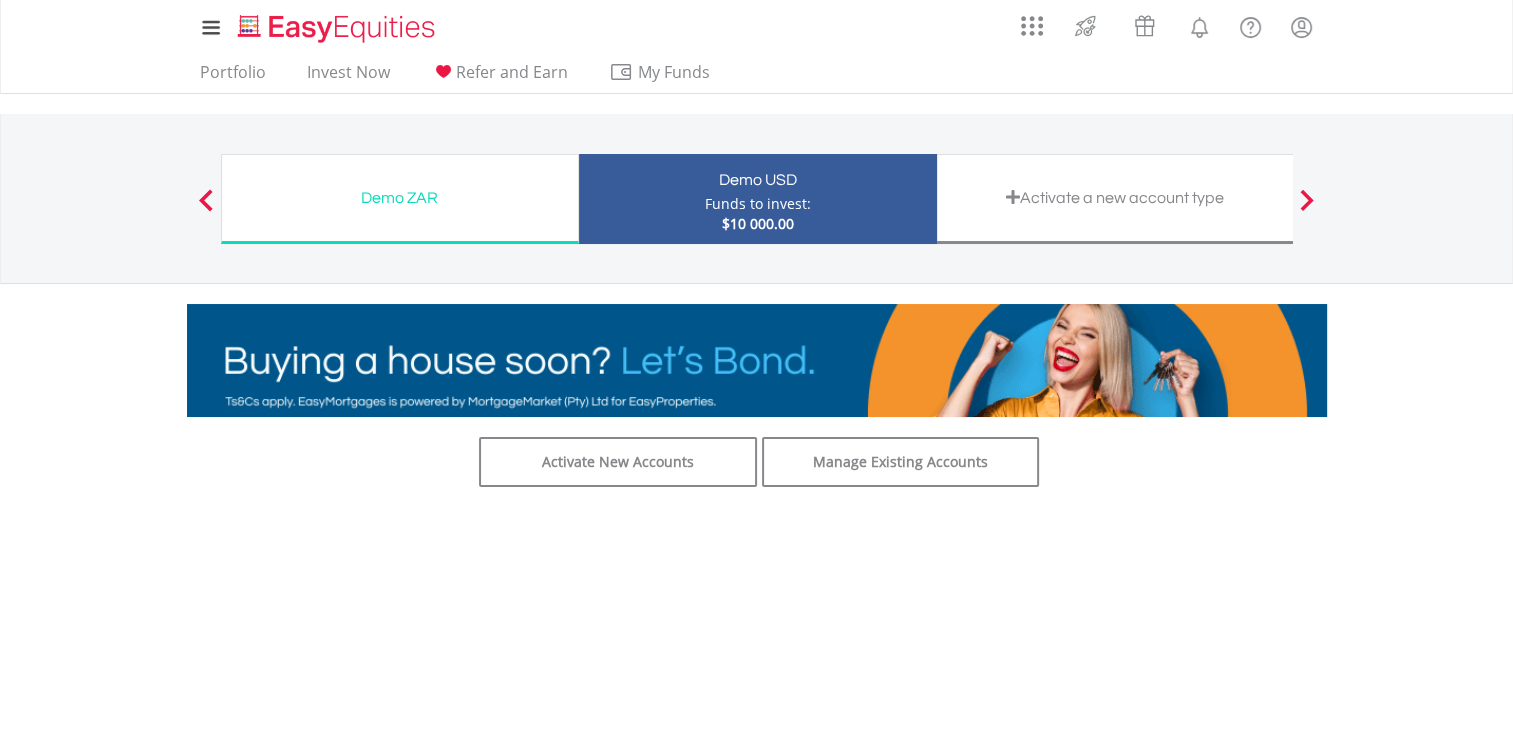 click on "Demo ZAR
Funds to invest:
$10 000.00" at bounding box center [400, 199] 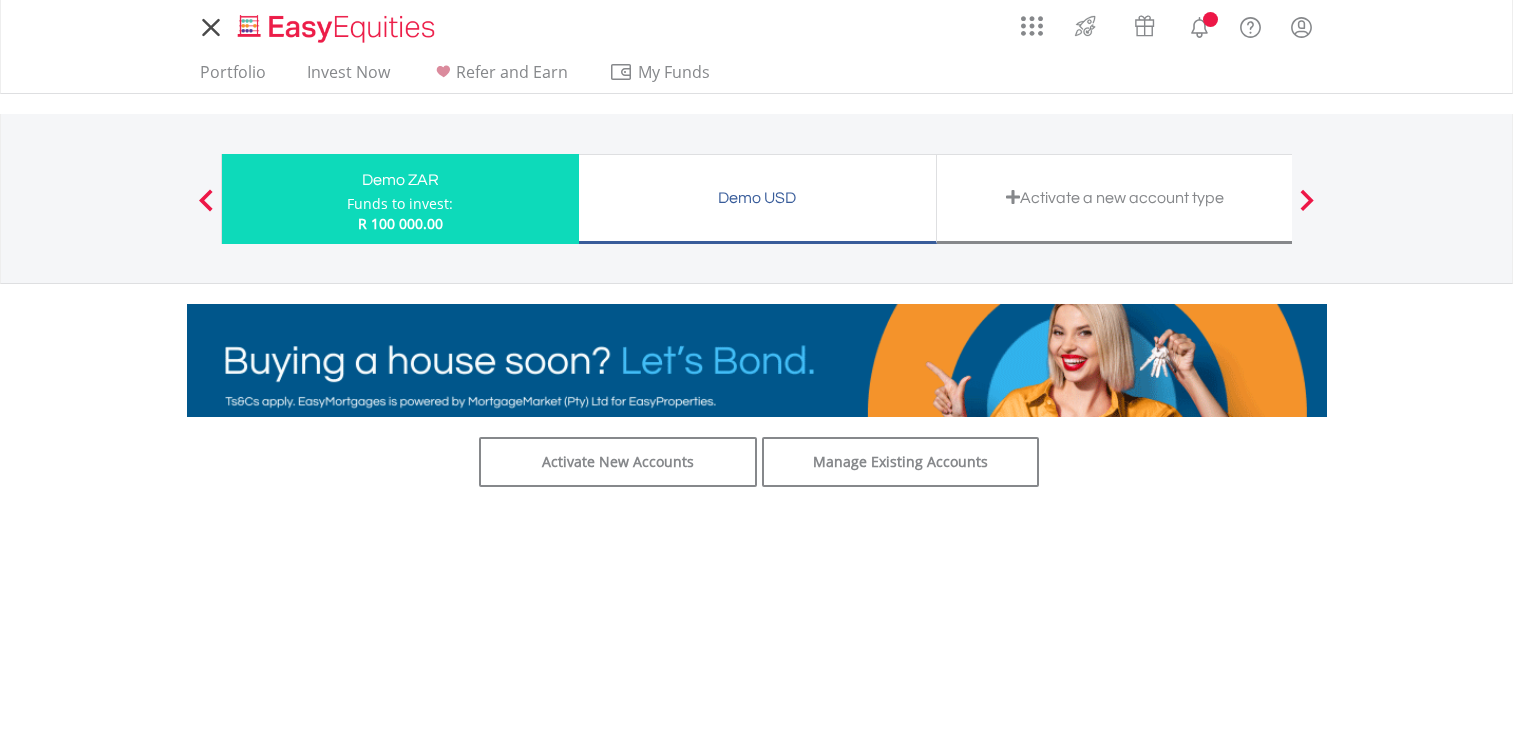 scroll, scrollTop: 0, scrollLeft: 0, axis: both 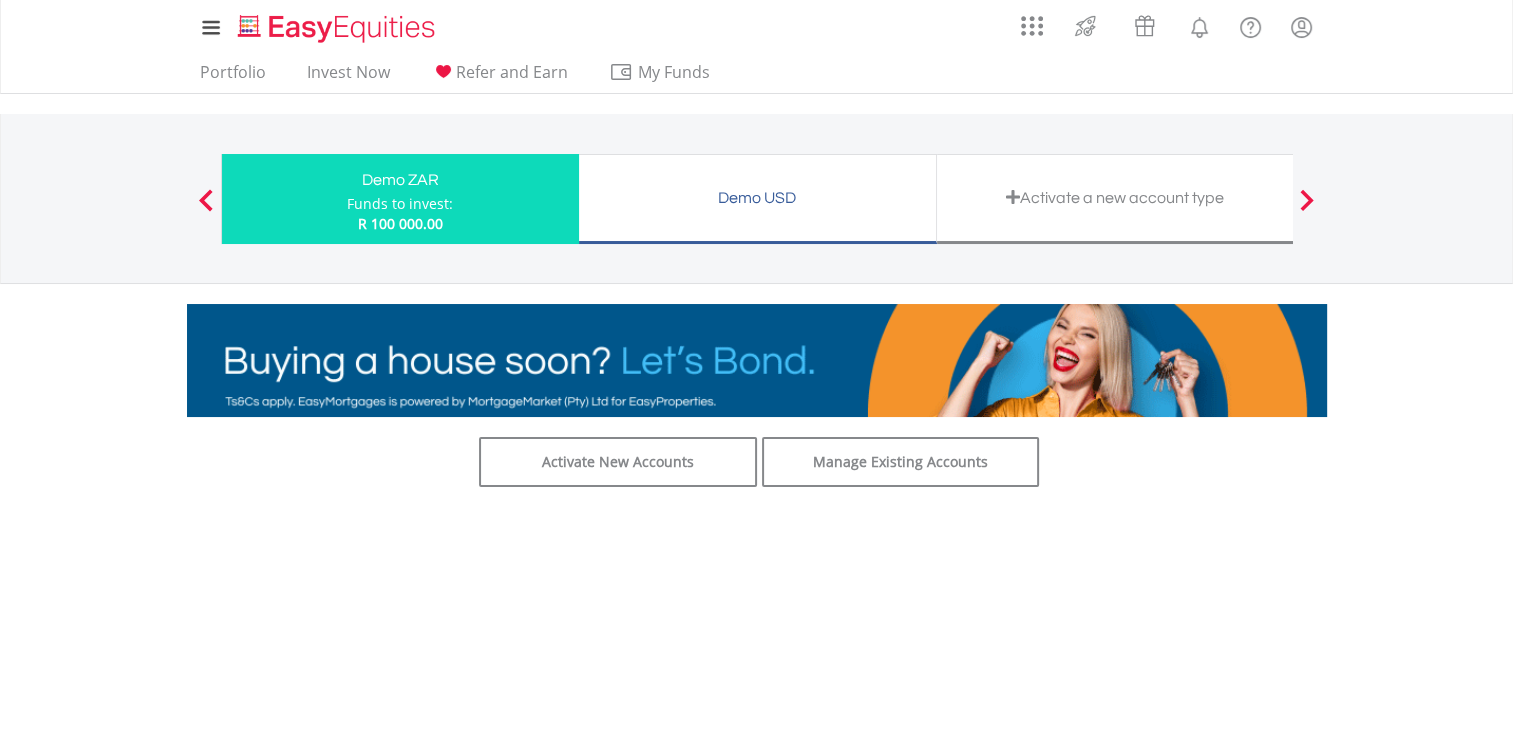 click at bounding box center [1307, 200] 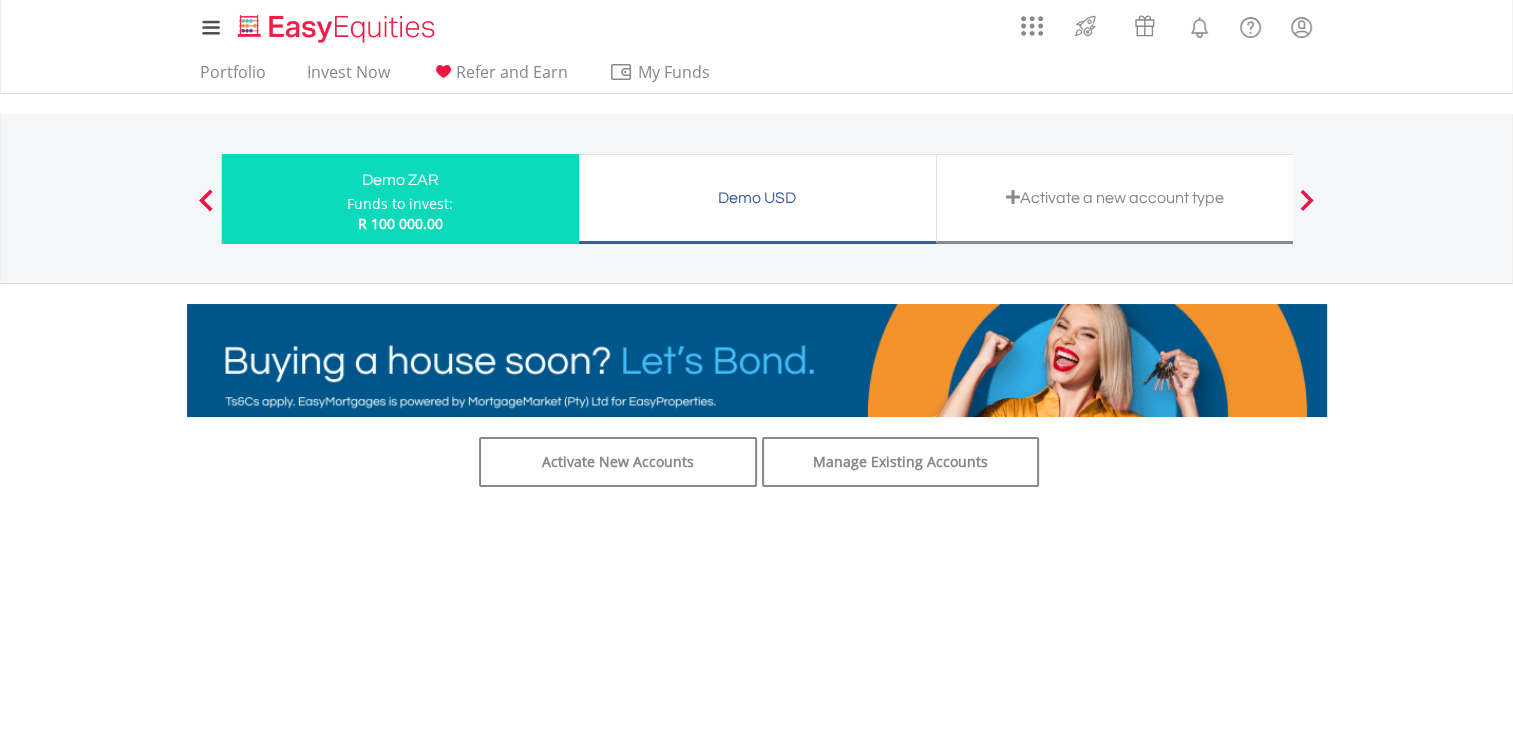 click at bounding box center [1307, 200] 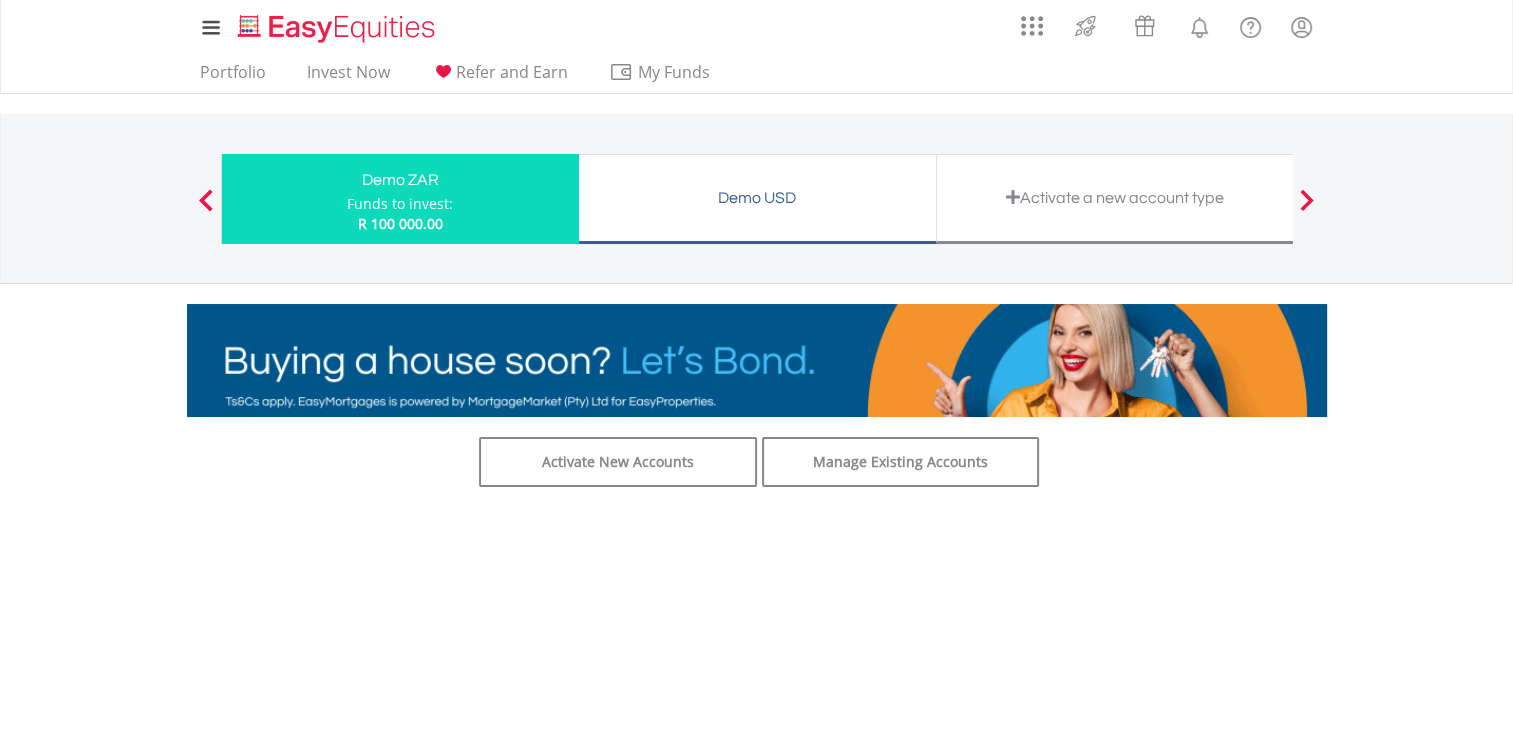 click on "Funds to invest:" at bounding box center (400, 204) 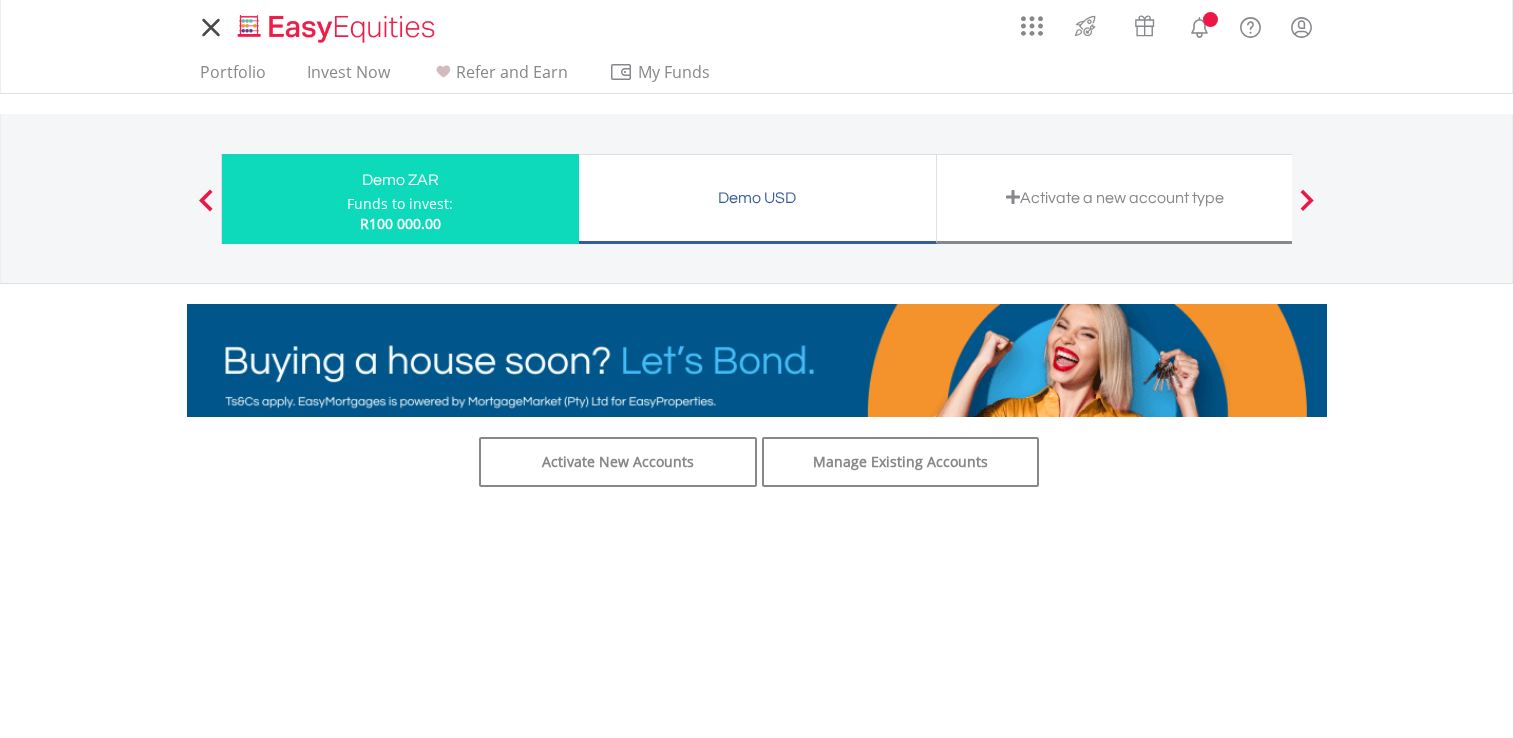 scroll, scrollTop: 0, scrollLeft: 0, axis: both 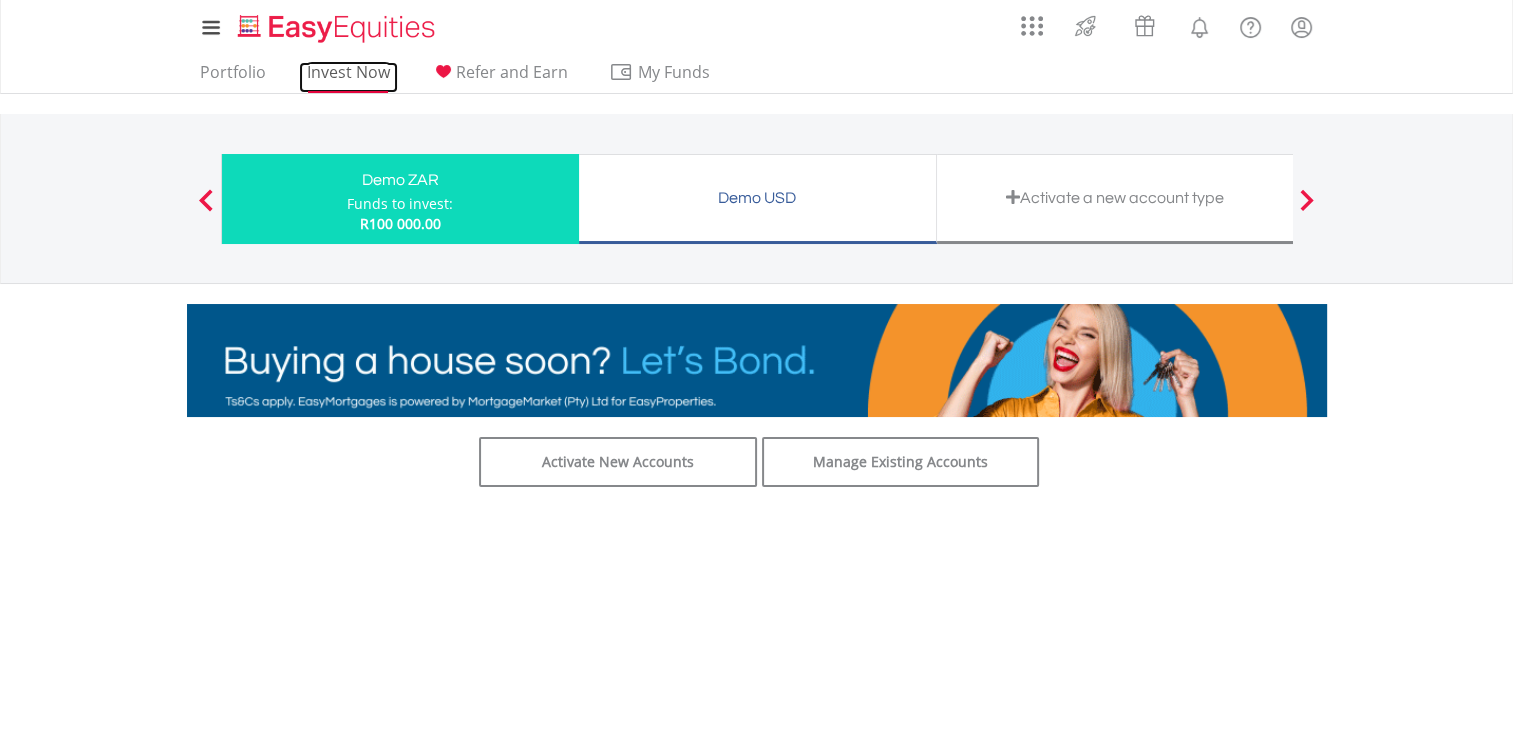 click on "Invest Now" at bounding box center [348, 77] 